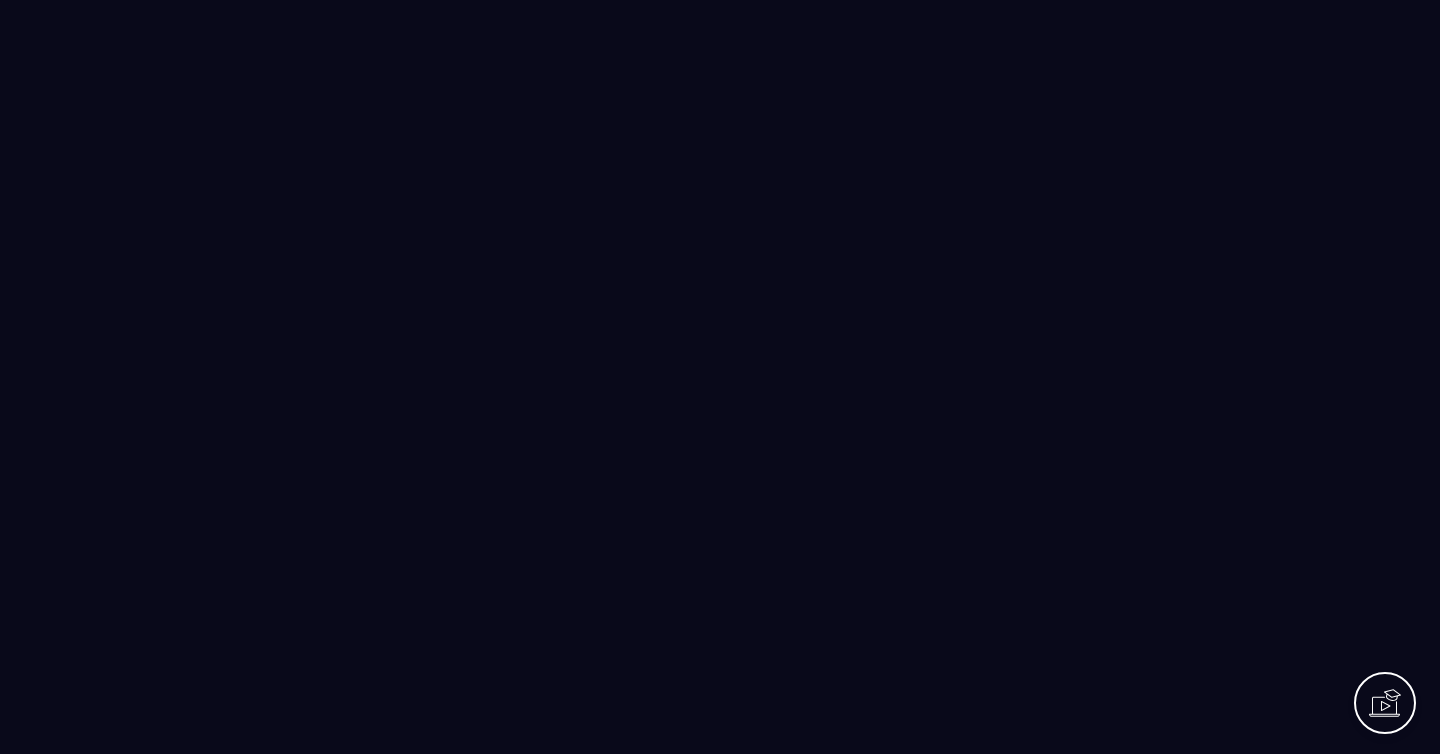 scroll, scrollTop: 0, scrollLeft: 0, axis: both 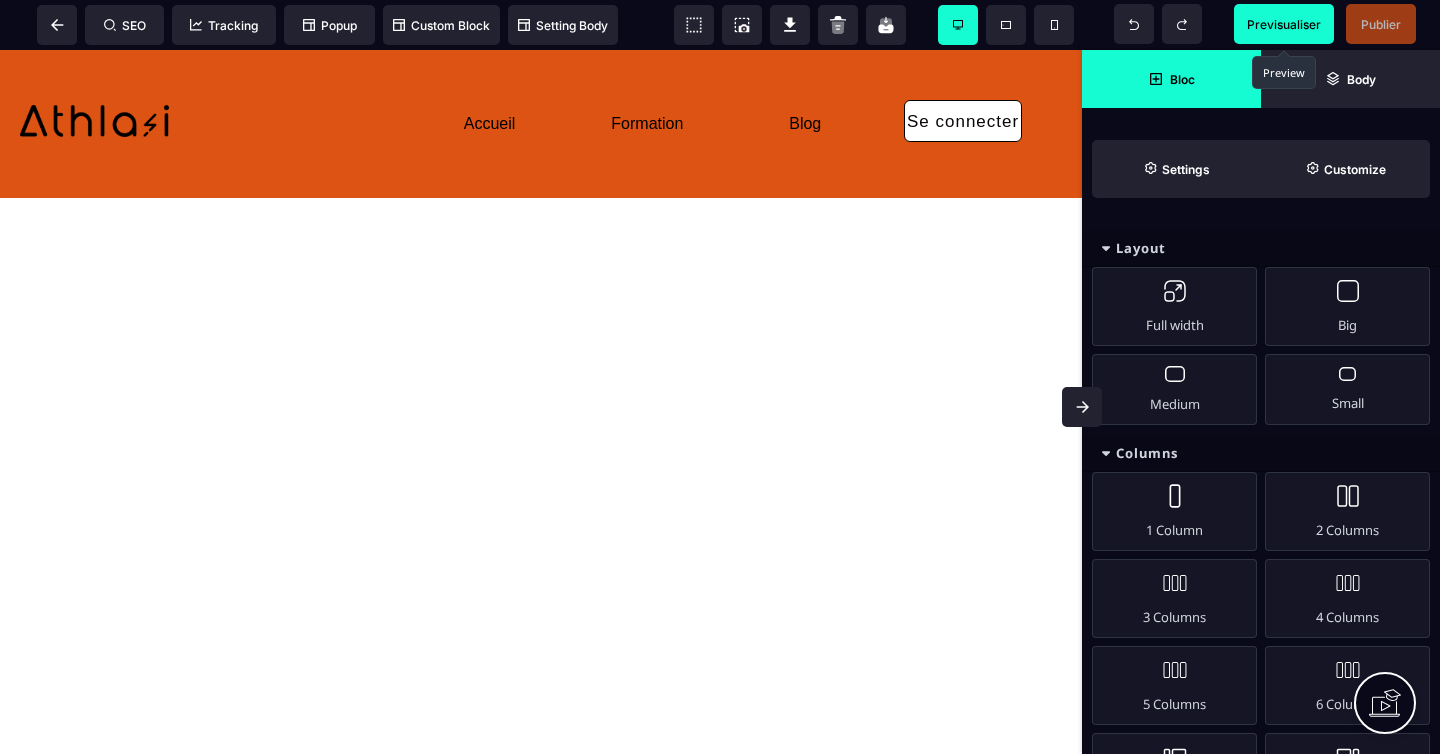 click on "Previsualiser" at bounding box center (1284, 24) 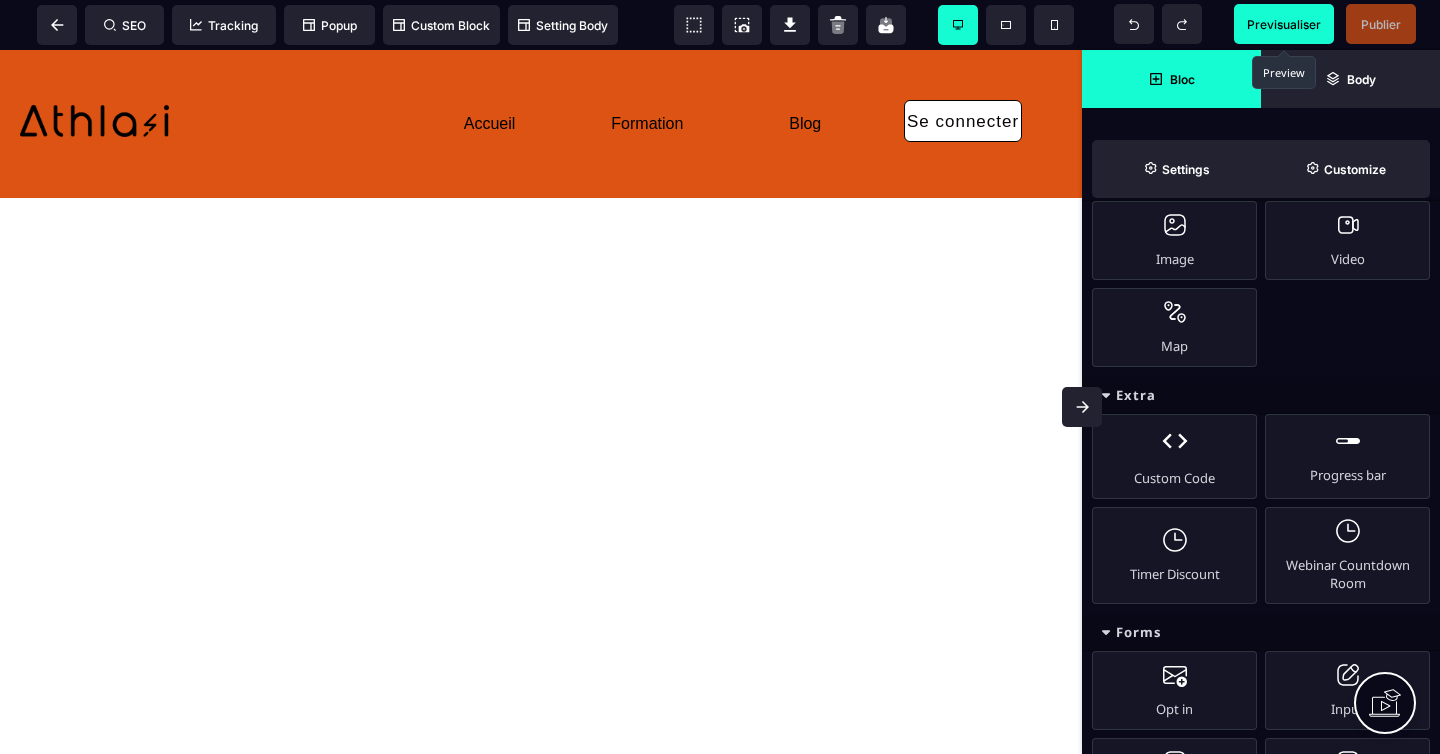 scroll, scrollTop: 1038, scrollLeft: 0, axis: vertical 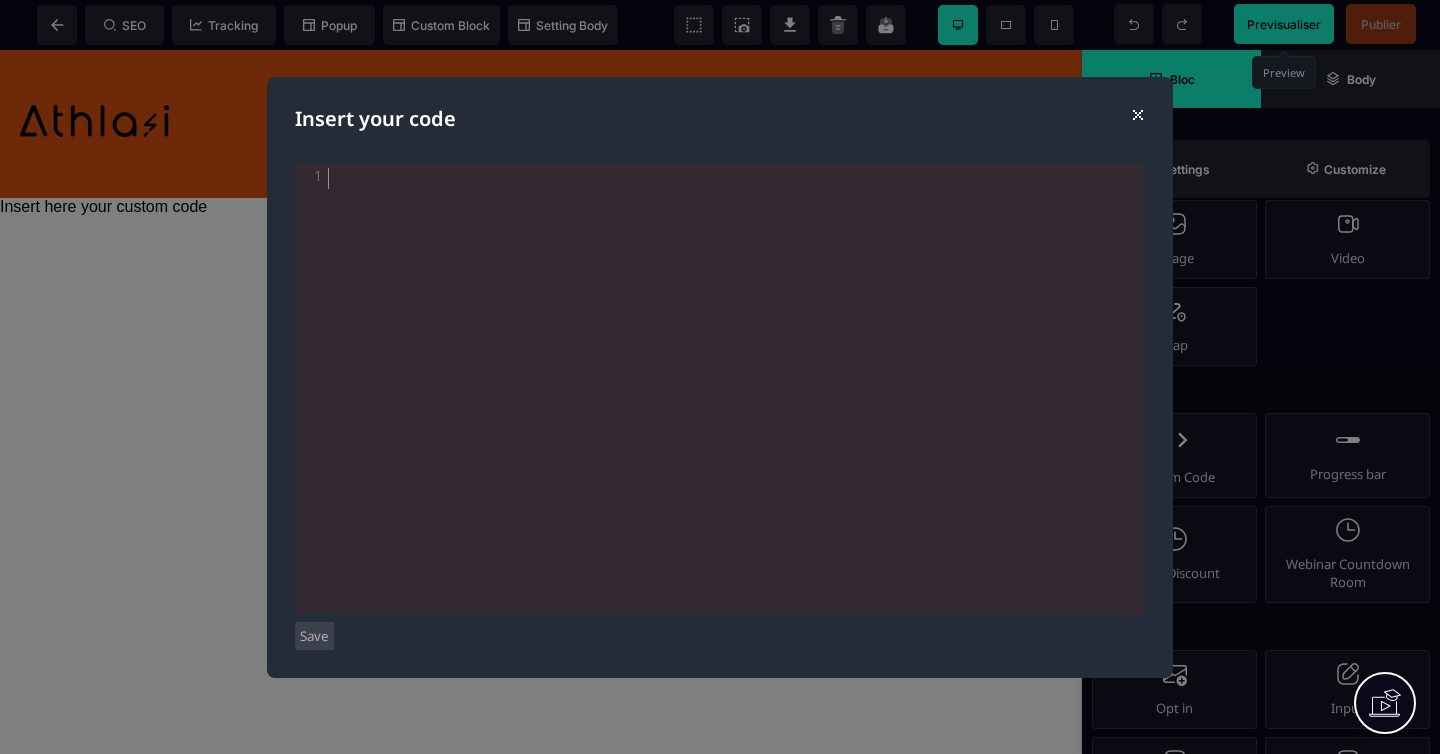 drag, startPoint x: 1189, startPoint y: 446, endPoint x: 1136, endPoint y: 9, distance: 440.20224 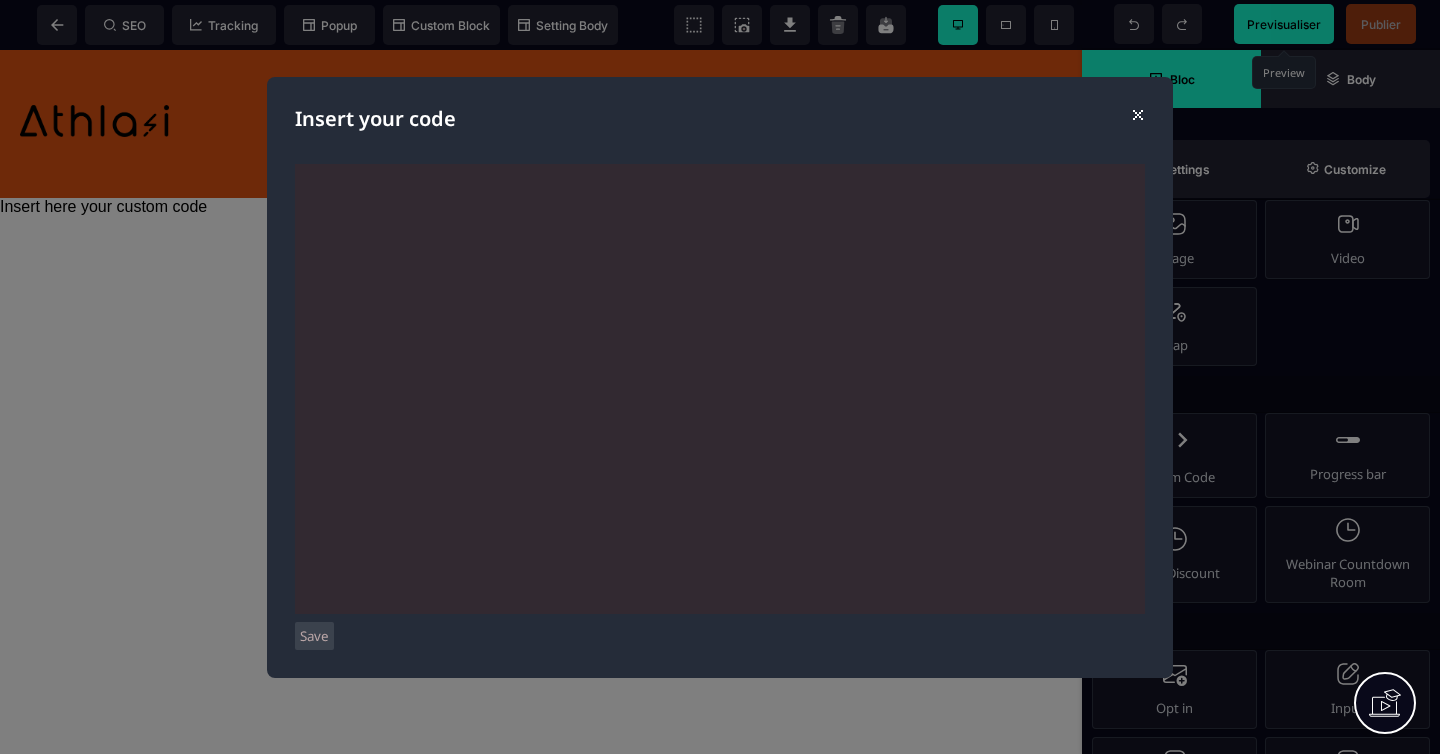 scroll, scrollTop: 1077, scrollLeft: 0, axis: vertical 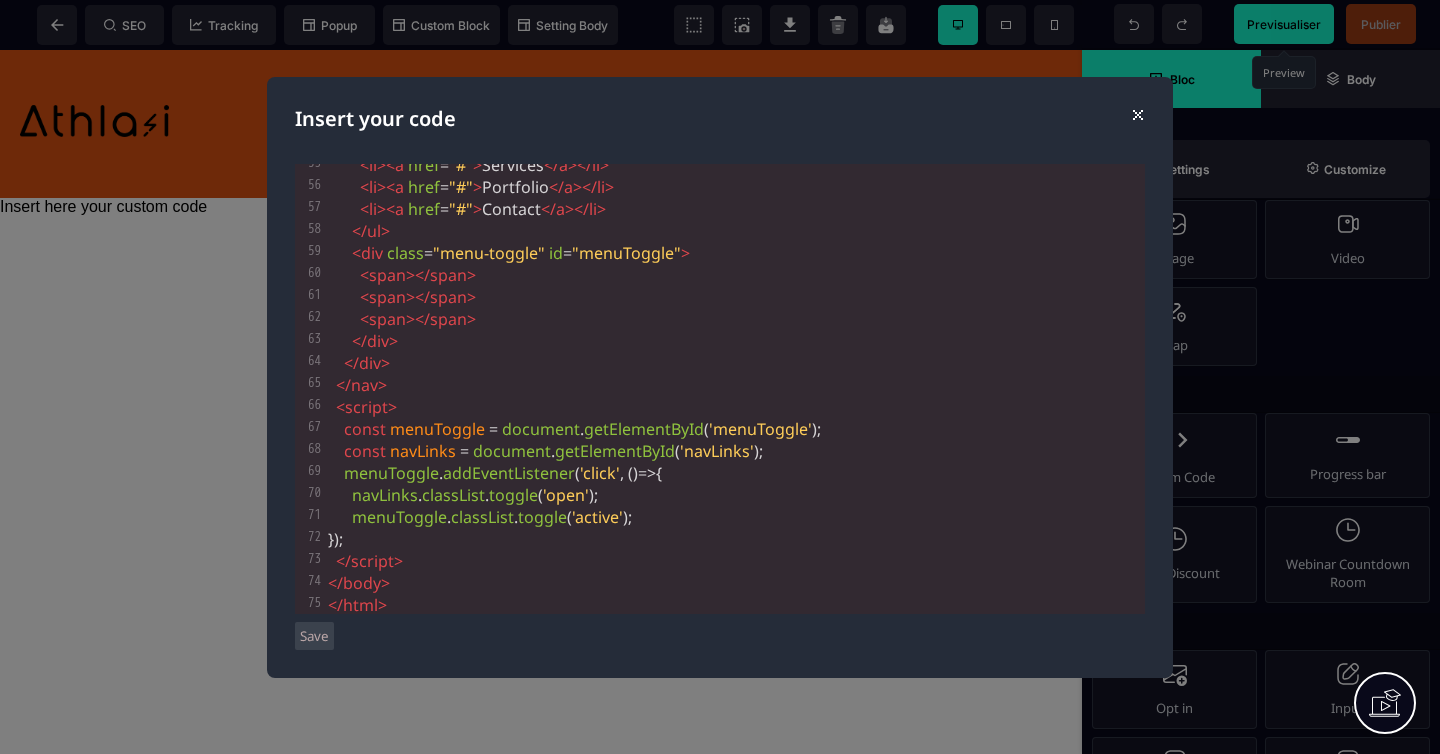 click on "Save" at bounding box center [314, 636] 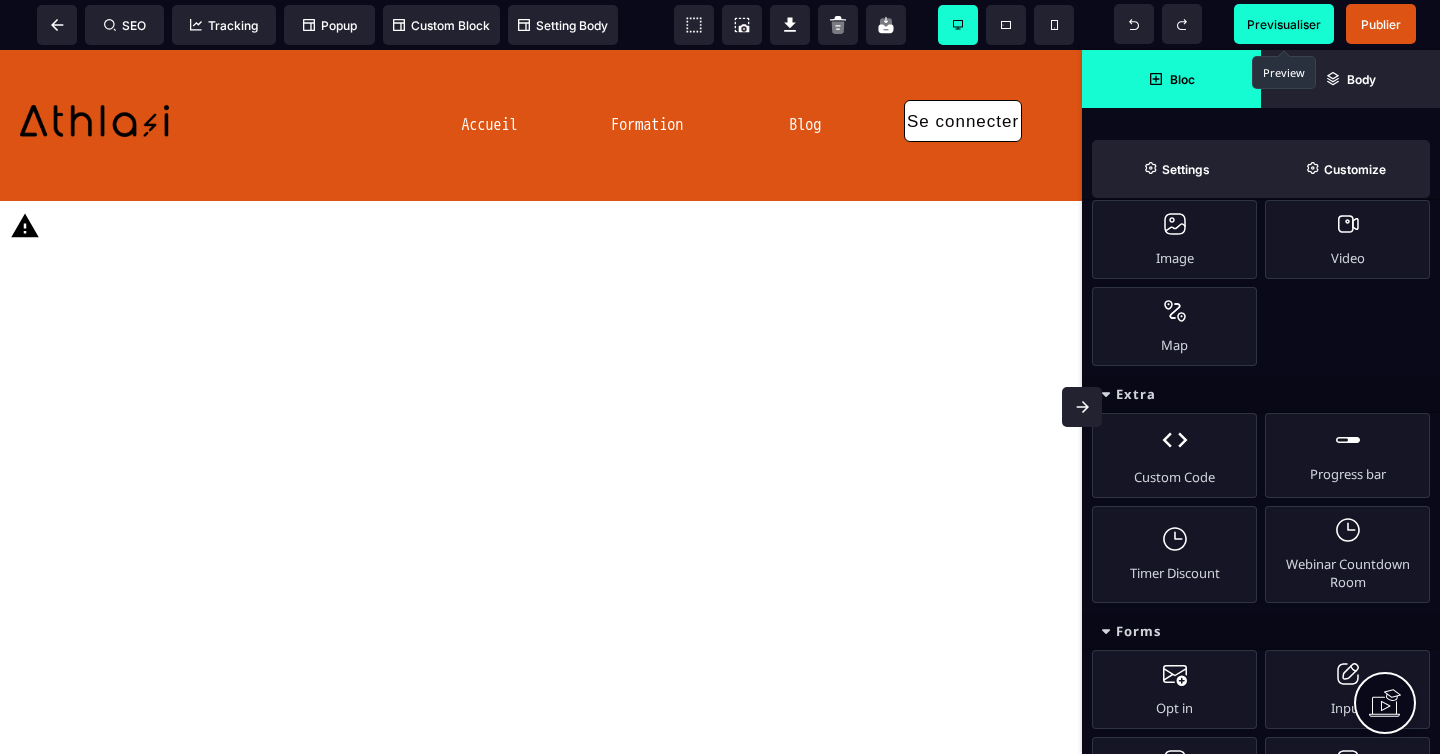 click on "Custom code with  <script>  can't be rendered on the canvas" at bounding box center (541, 226) 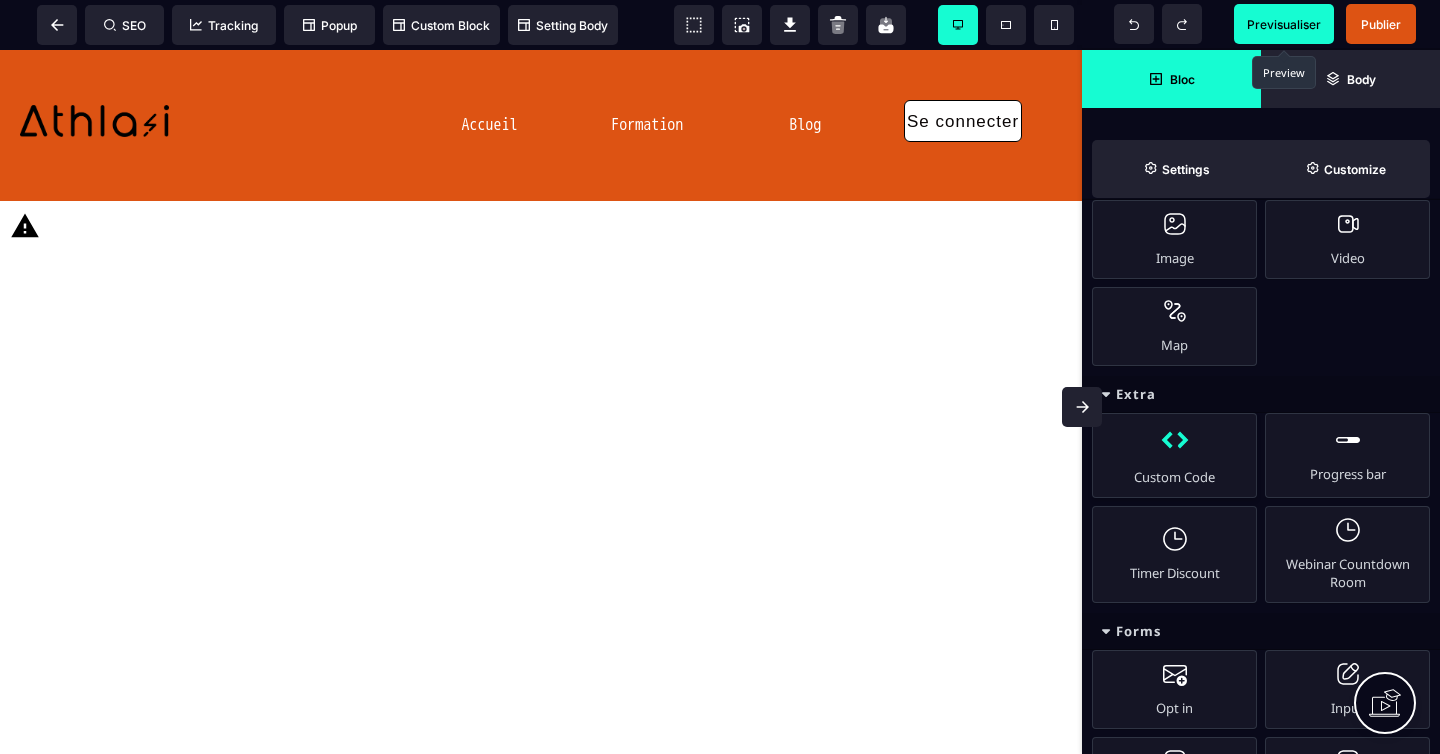 drag, startPoint x: 1164, startPoint y: 467, endPoint x: 1140, endPoint y: 467, distance: 24 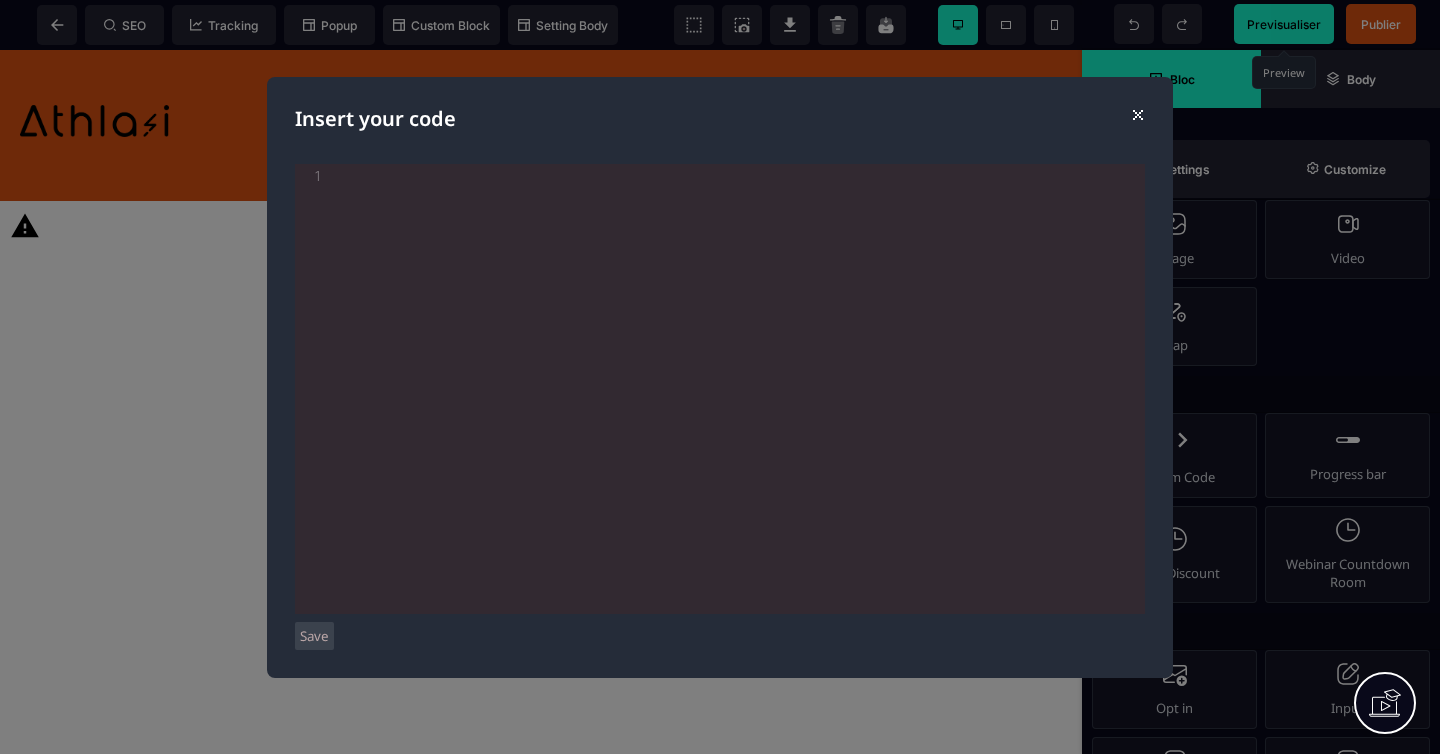 click on "​" at bounding box center (738, 179) 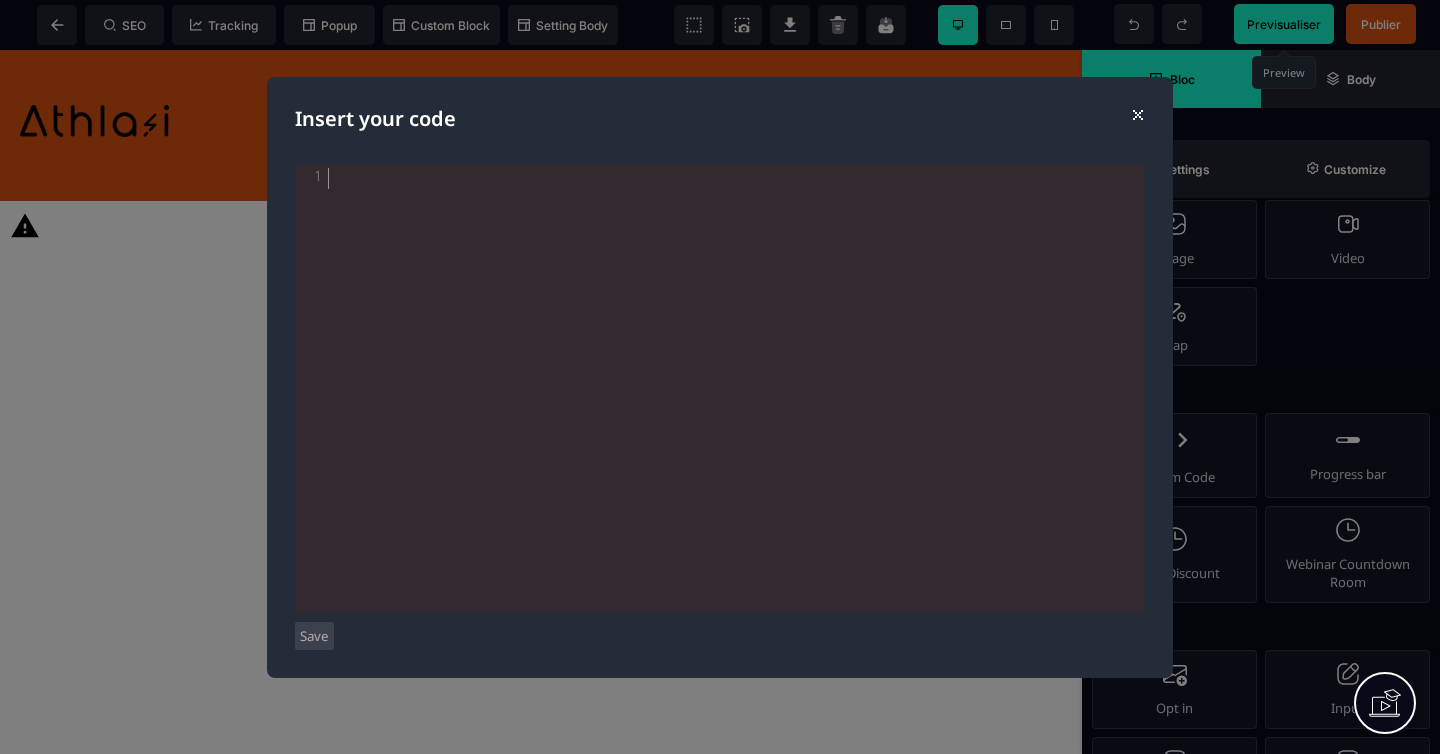 scroll, scrollTop: 1512, scrollLeft: 0, axis: vertical 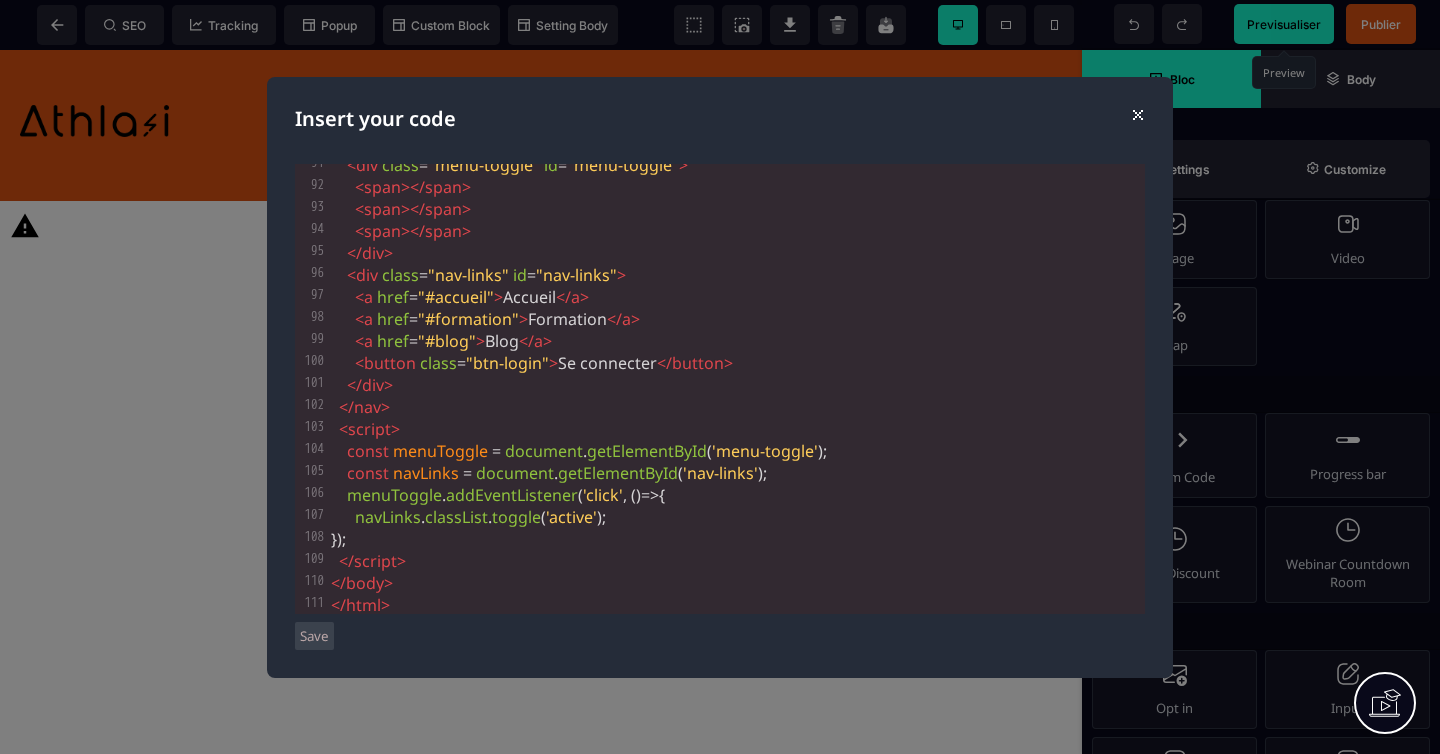click on "Save" at bounding box center [314, 636] 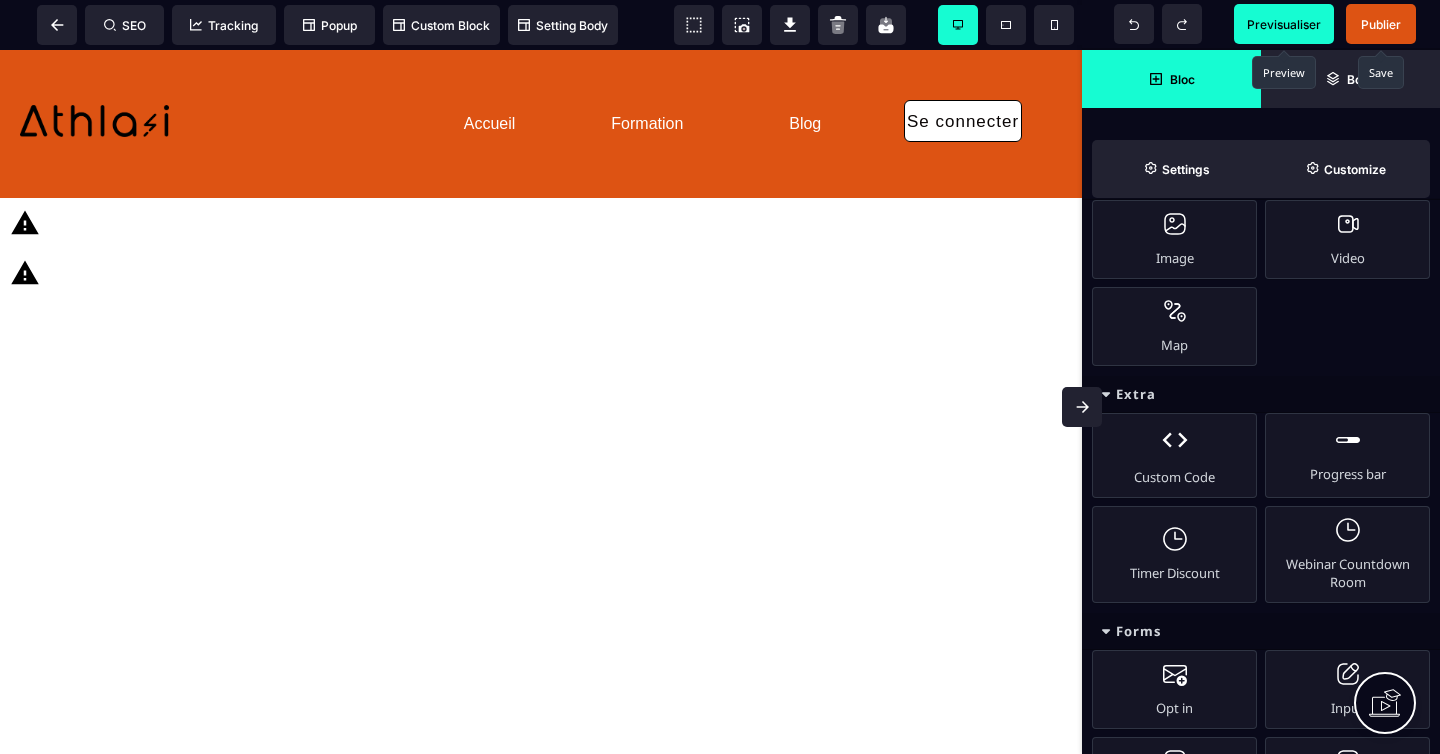 click on "Publier" at bounding box center (1381, 24) 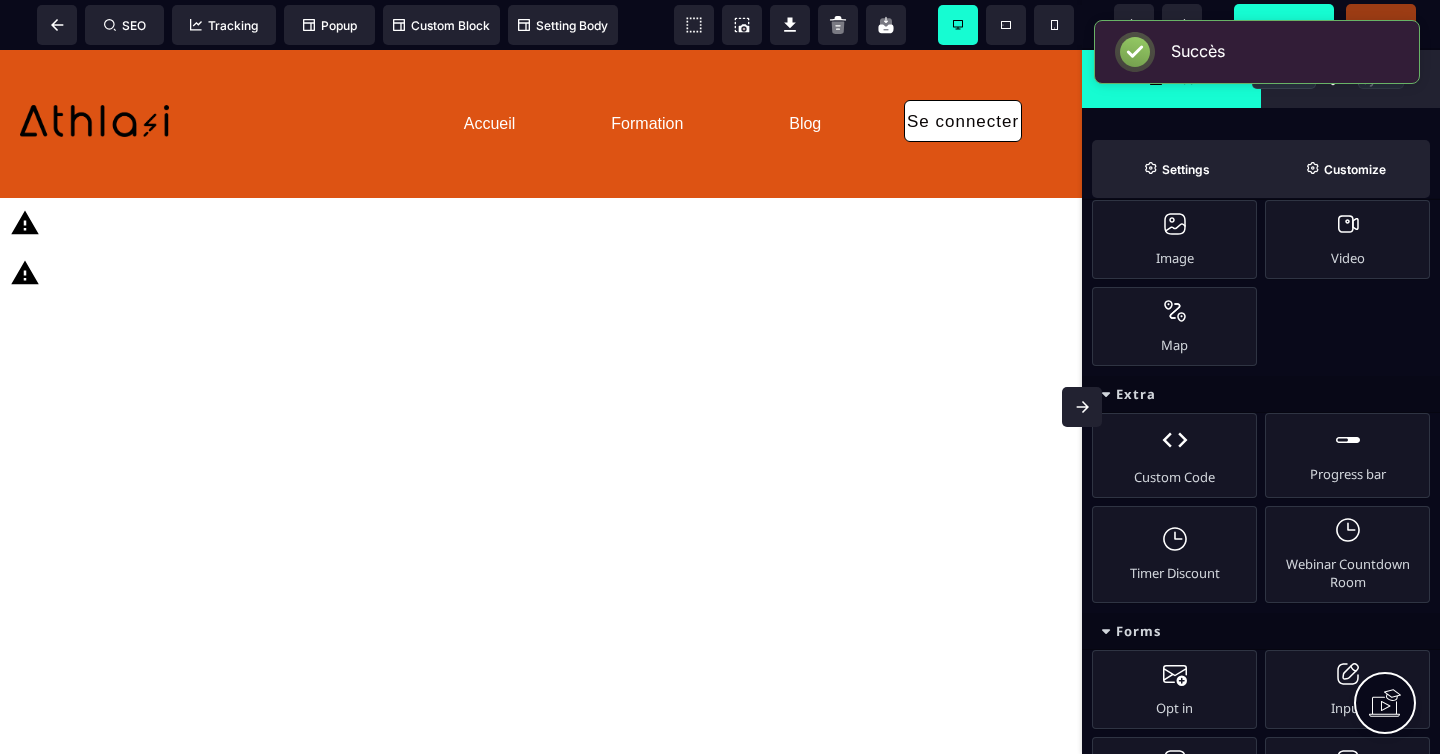click on "Previsualiser" at bounding box center (1284, 24) 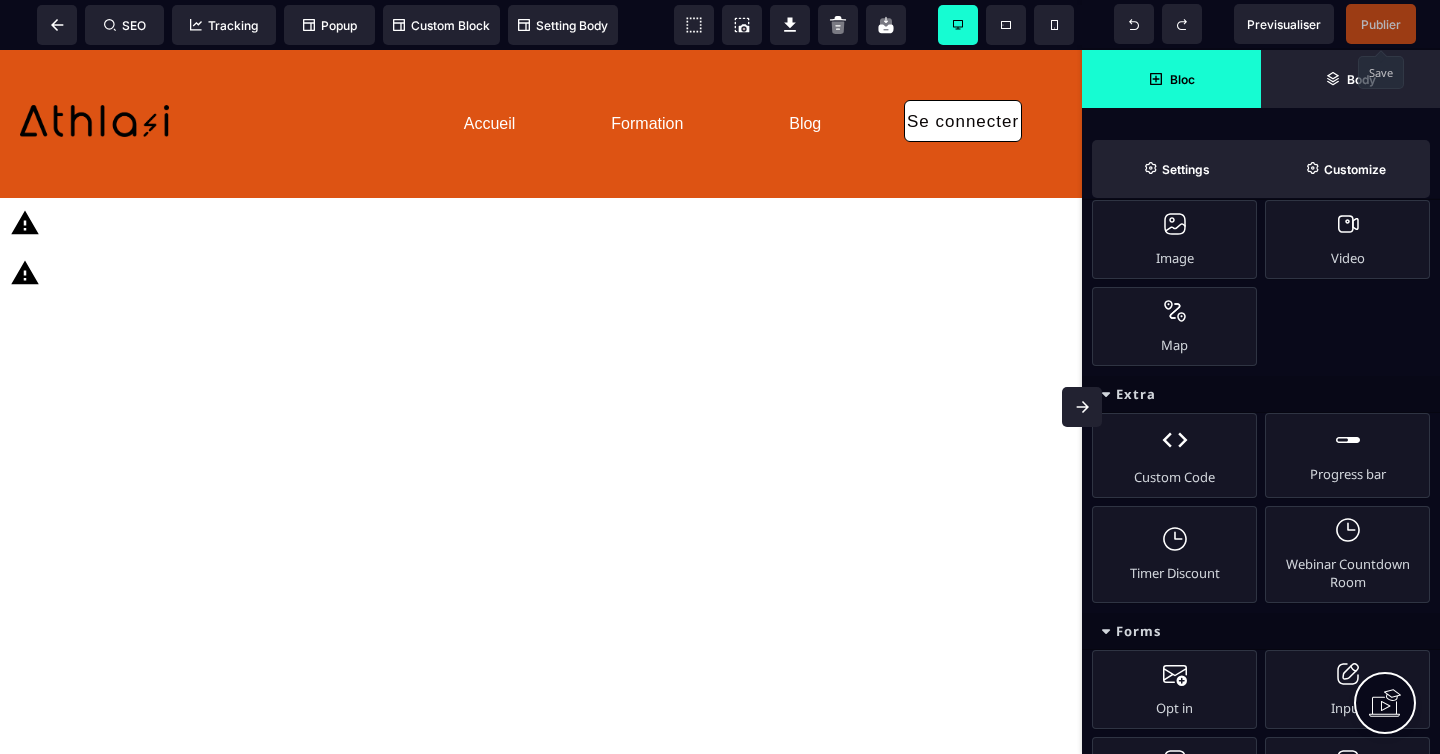 click on "Custom code with  <script>  can't be rendered on the canvas" at bounding box center (541, 273) 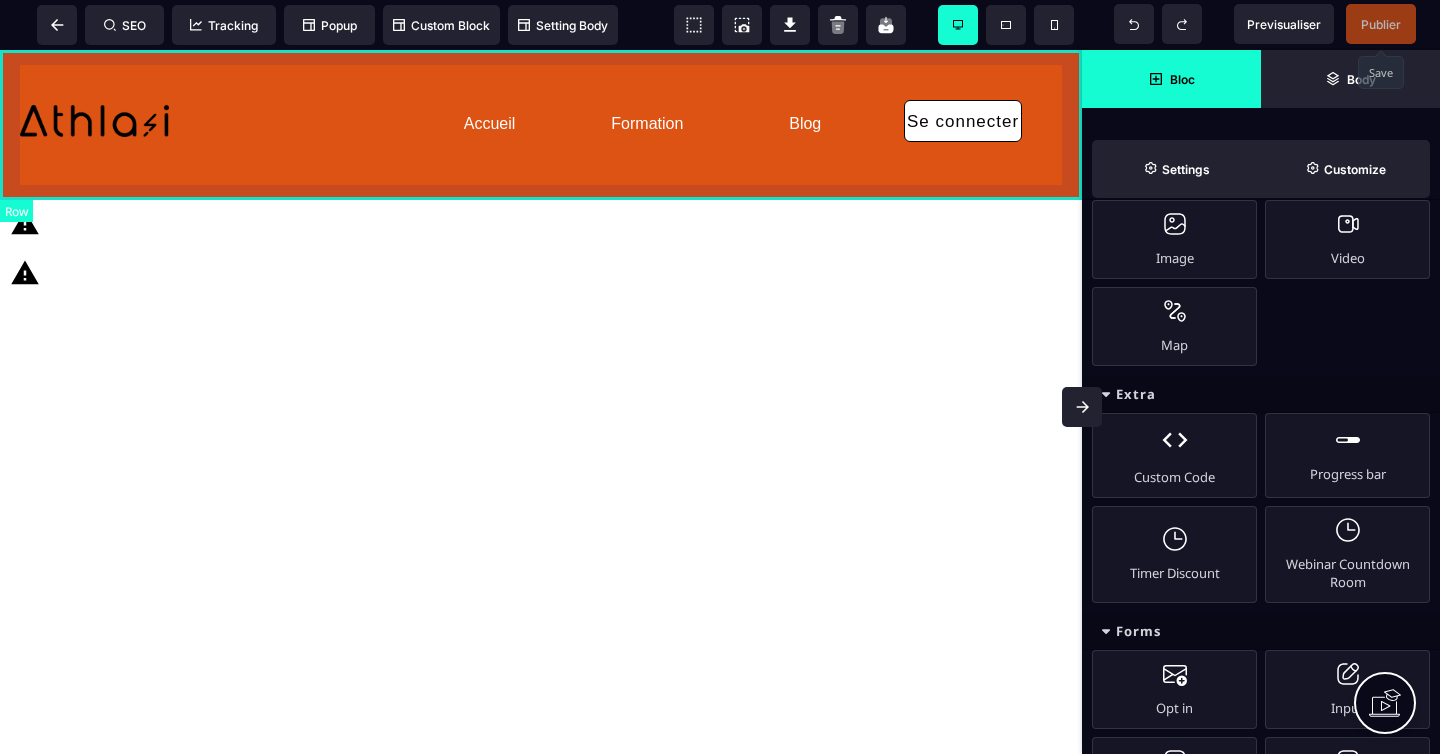 click on "Accueil Formation Blog Se connecter" at bounding box center [541, 124] 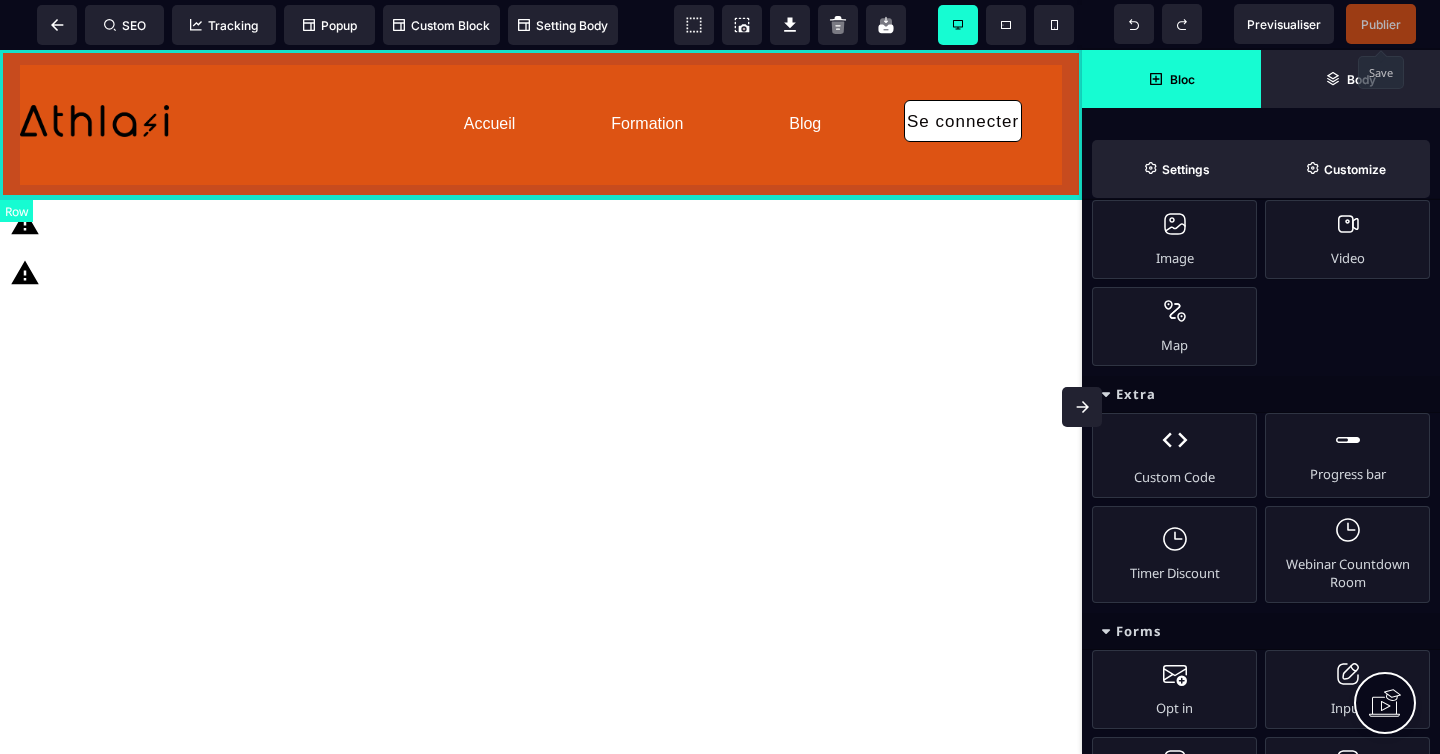 select on "*" 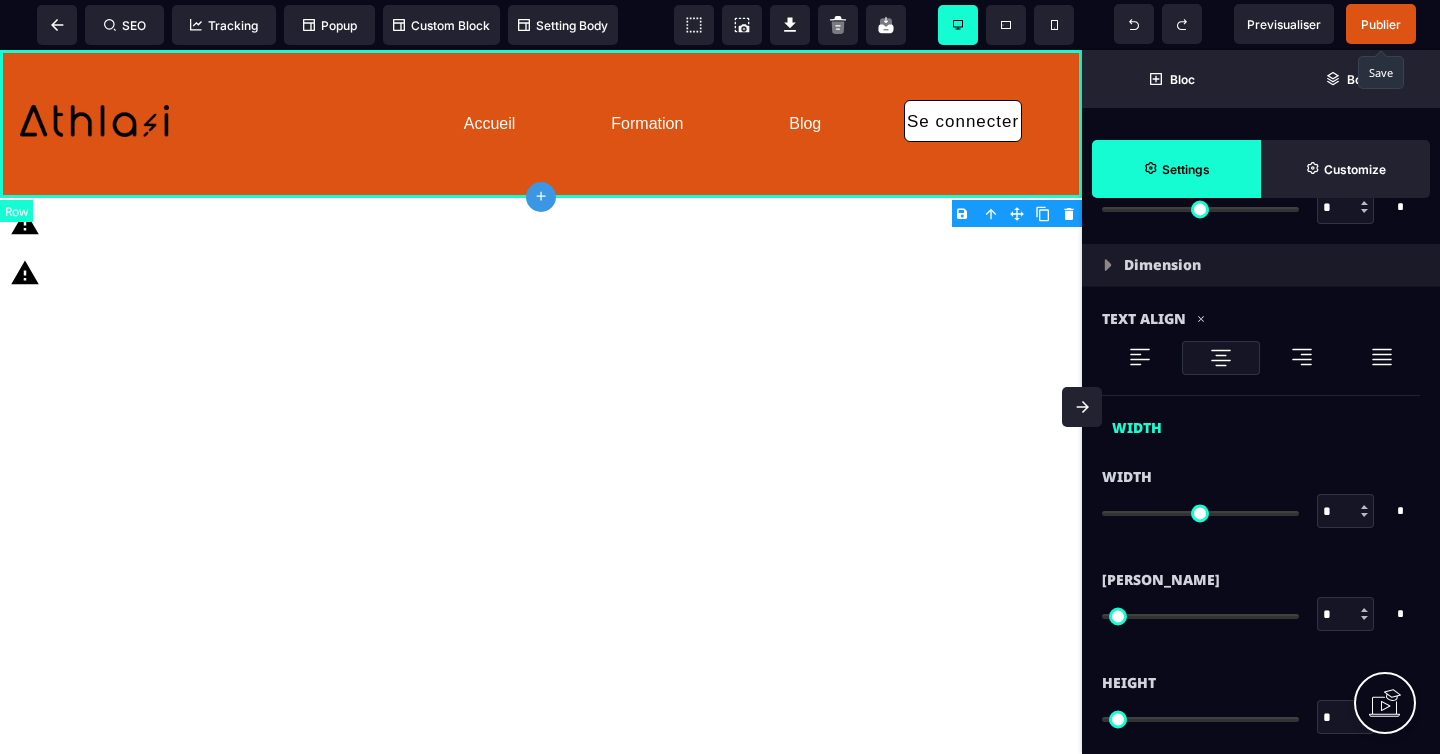 type on "*" 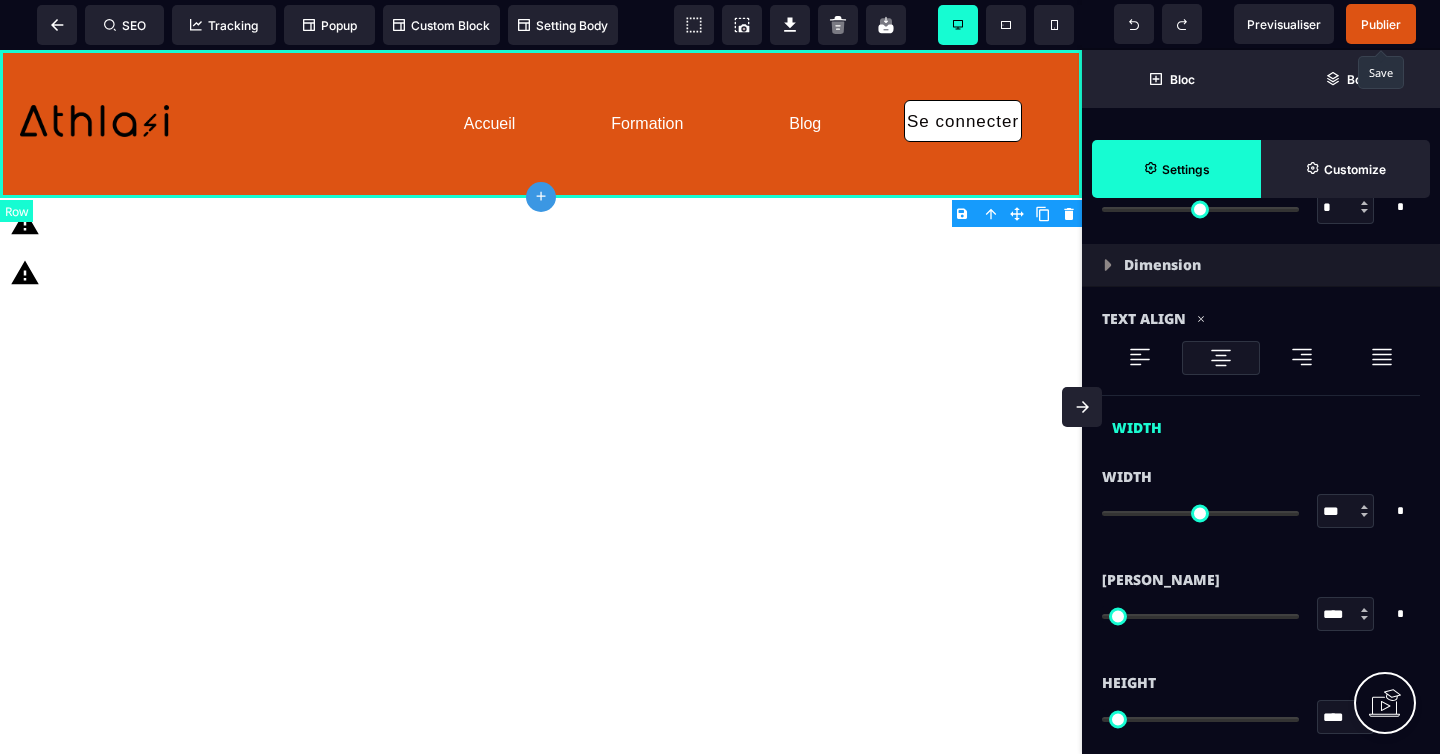 select 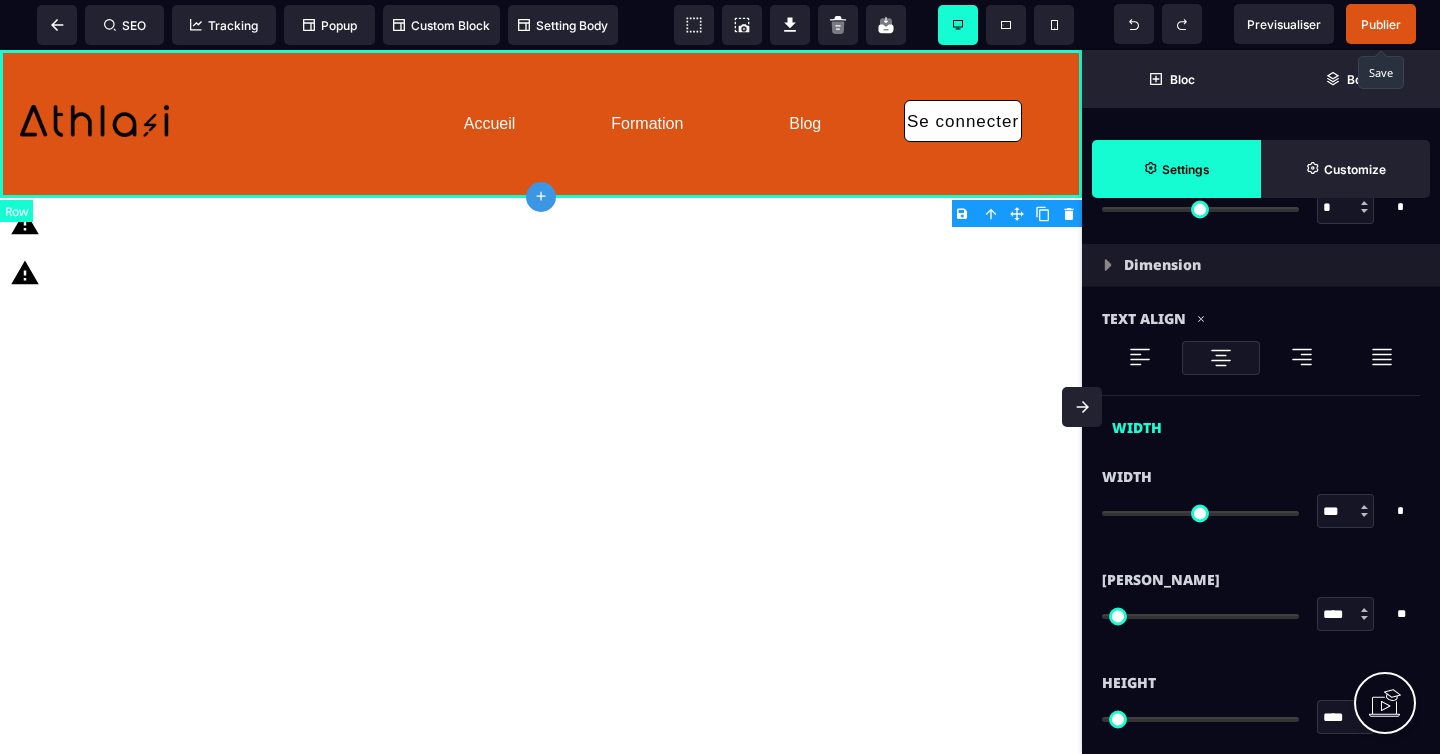 scroll, scrollTop: 0, scrollLeft: 0, axis: both 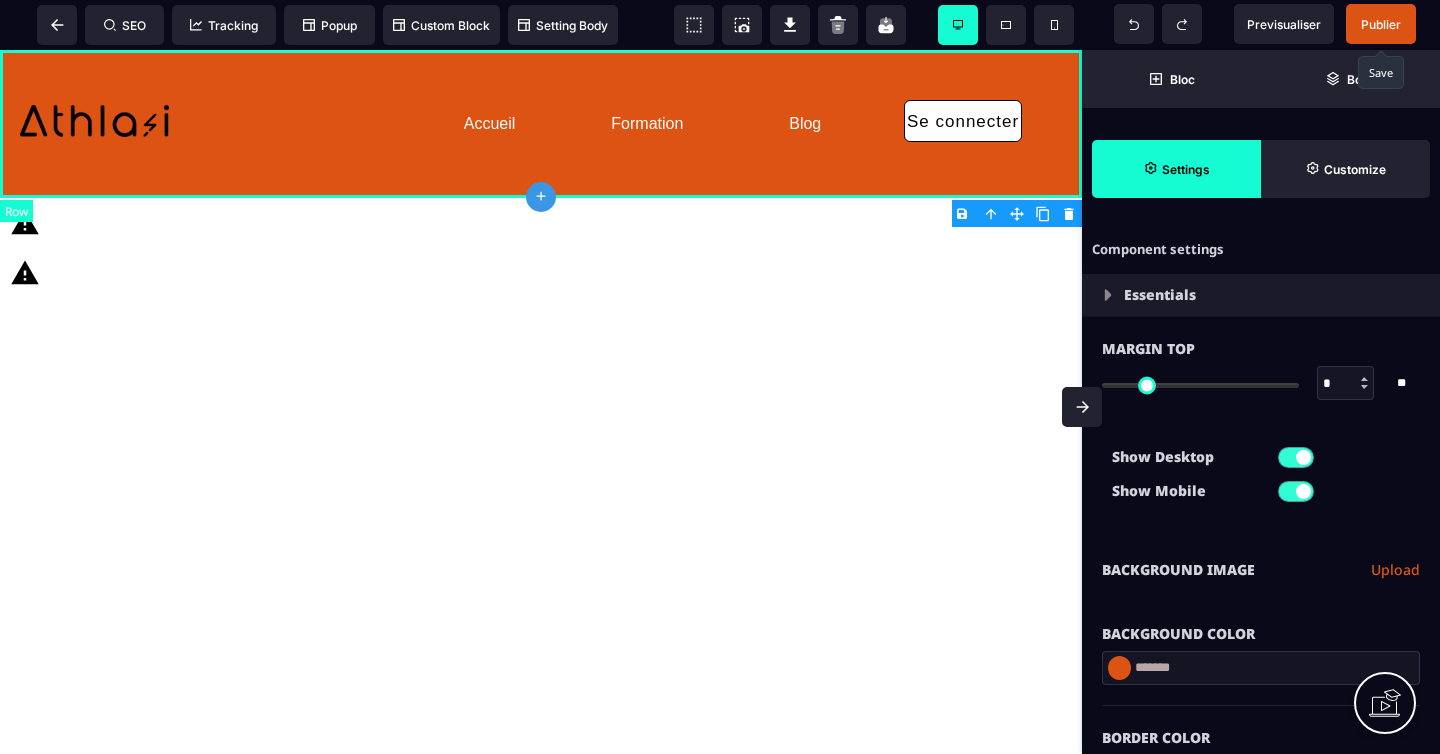 select 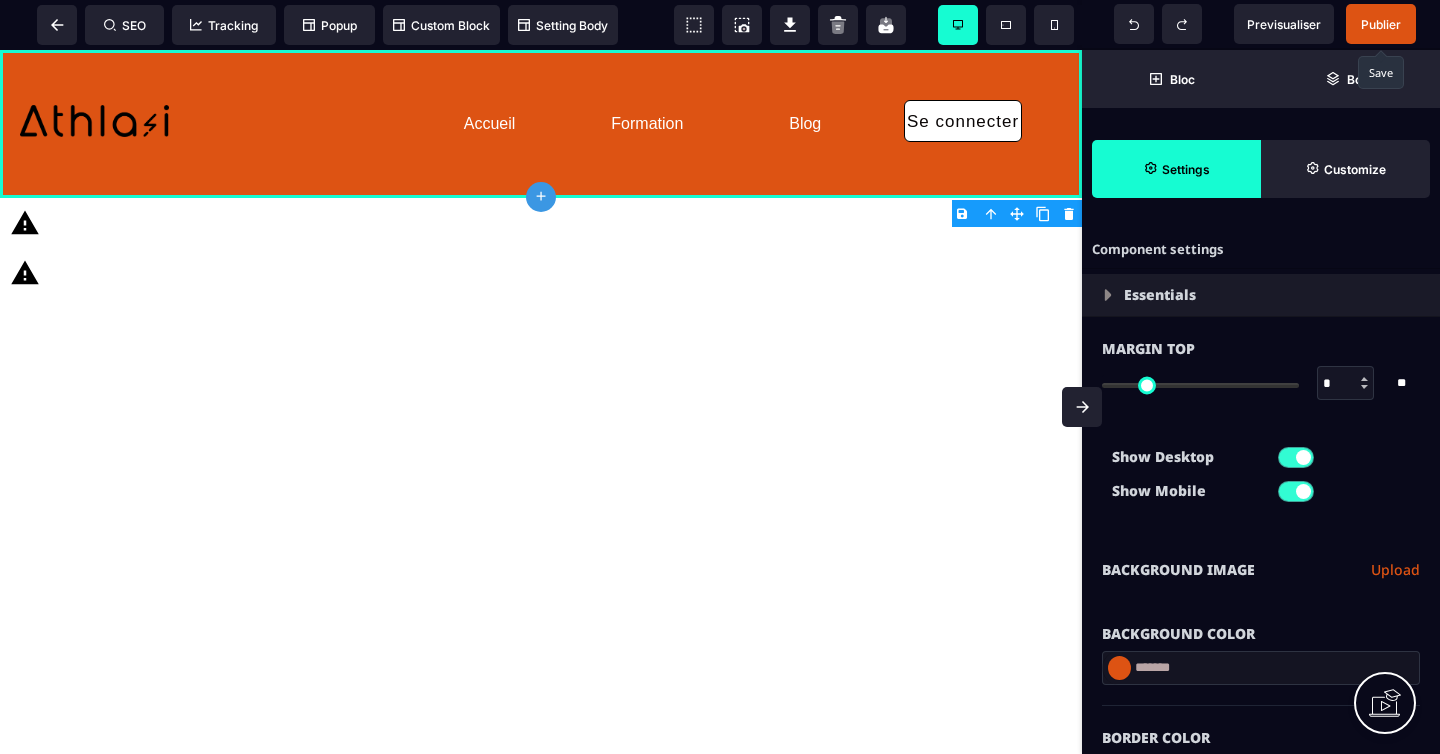 click on "B I U S
A *******
plus
Row
SEO
Tracking
Popup
Bloc" at bounding box center [720, 377] 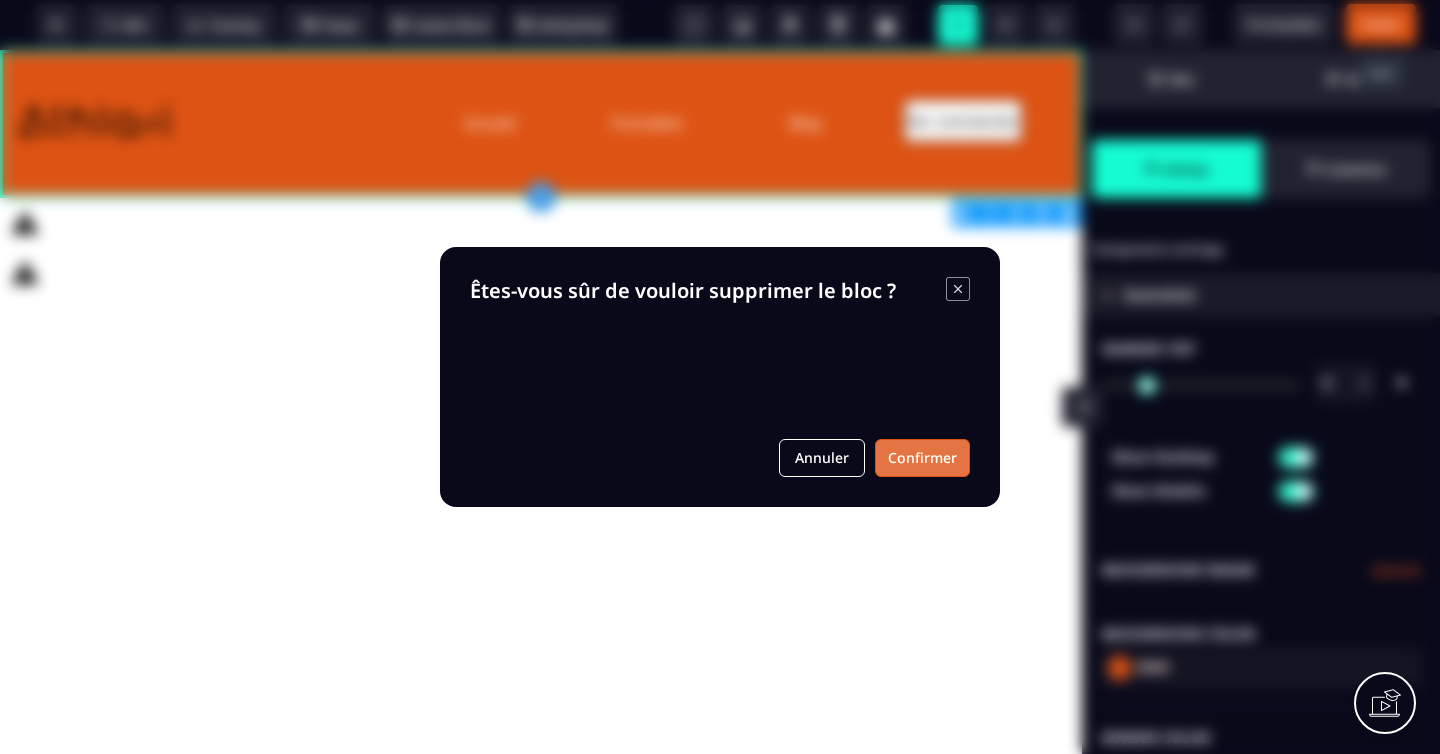 click on "Confirmer" at bounding box center (922, 458) 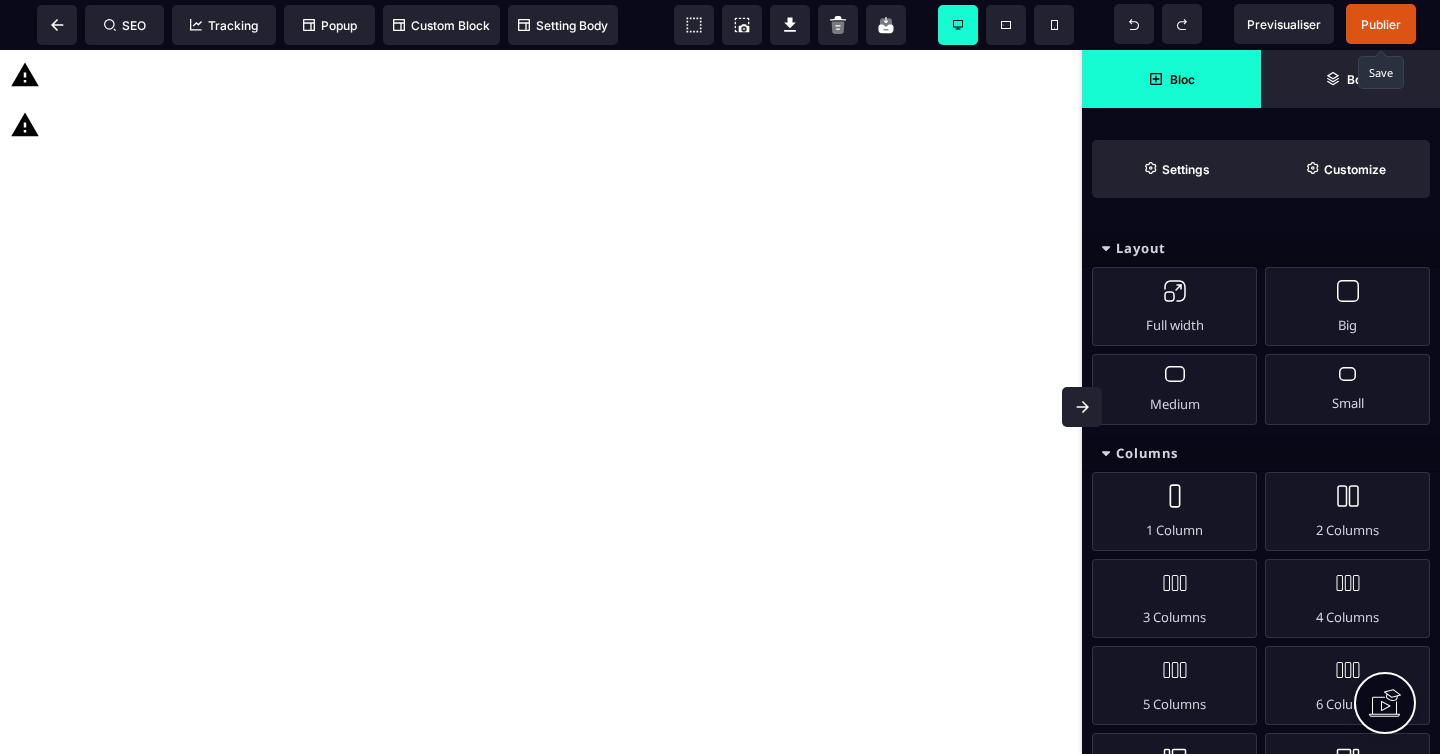 click on "Custom code with  <script>  can't be rendered on the canvas" at bounding box center (541, 75) 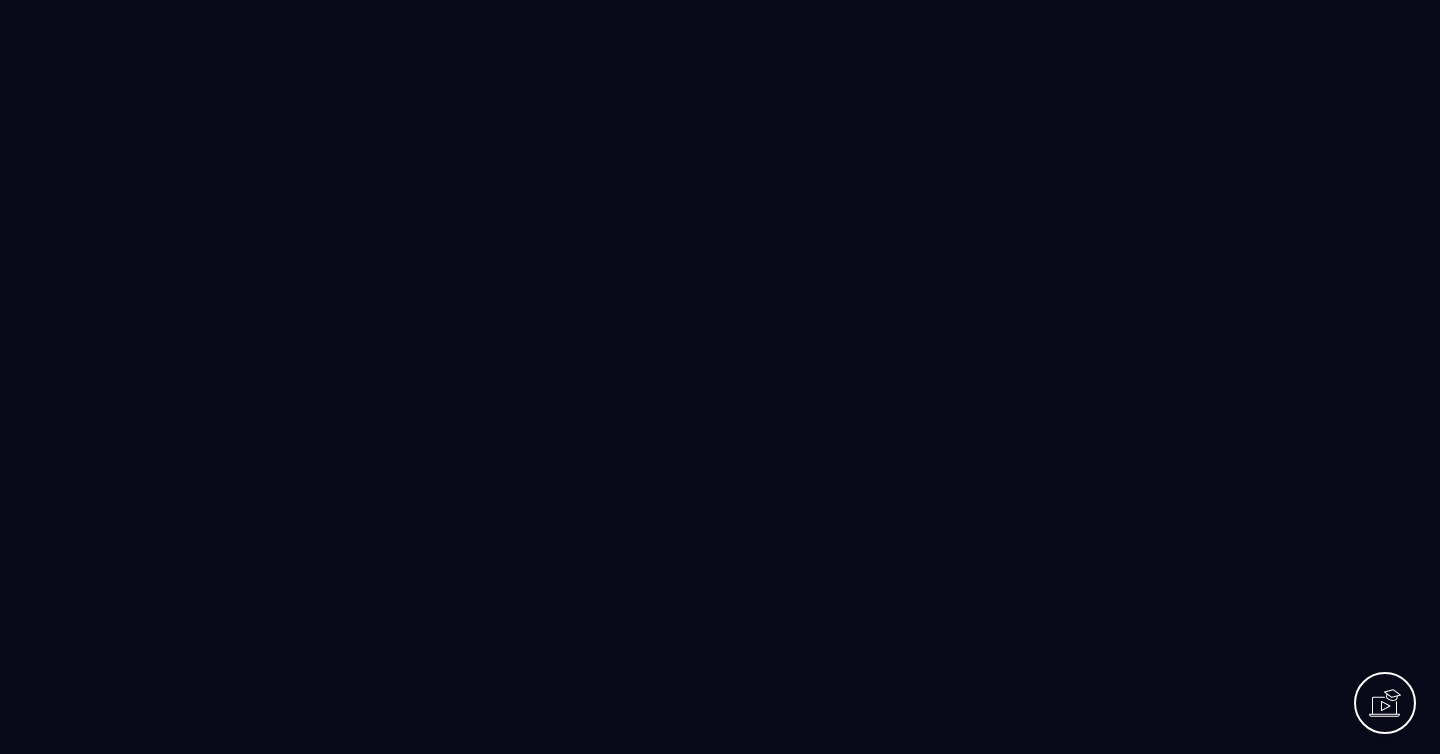 scroll, scrollTop: 0, scrollLeft: 0, axis: both 